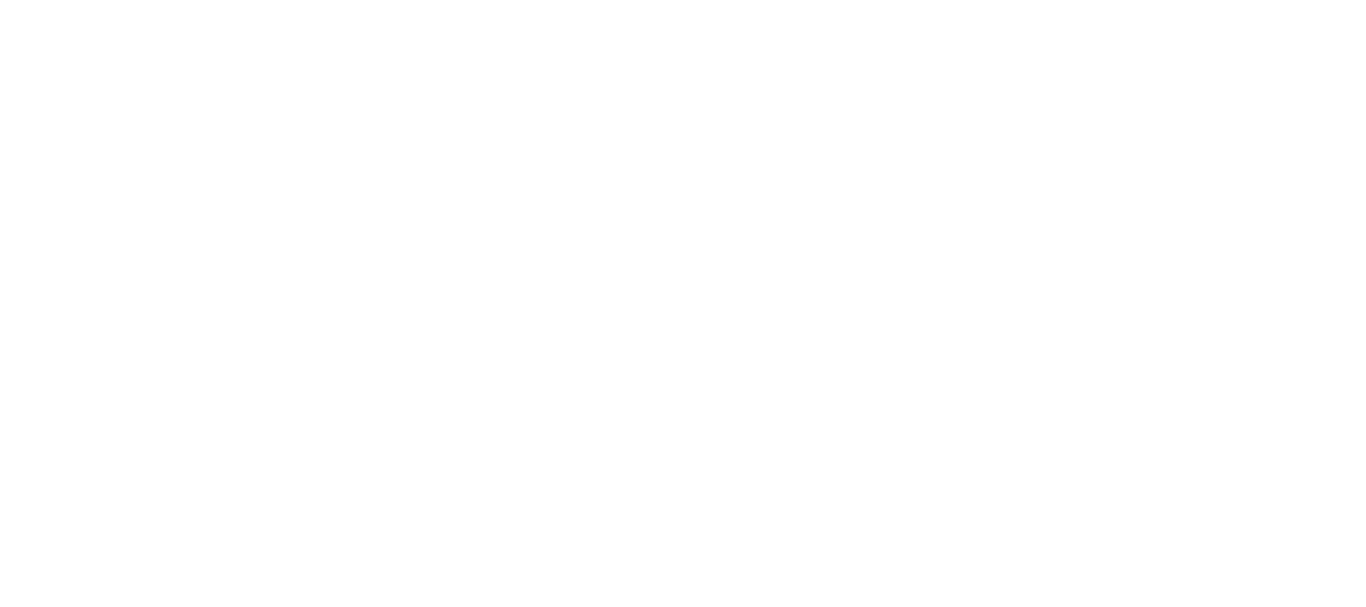 scroll, scrollTop: 0, scrollLeft: 0, axis: both 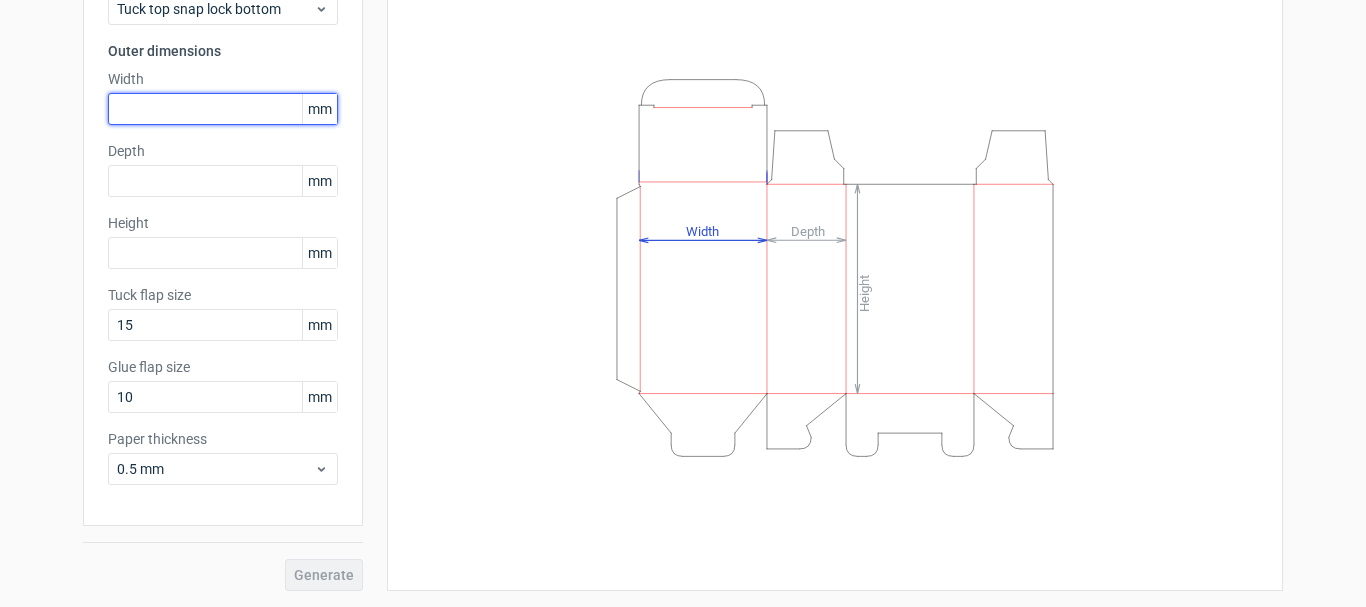 click at bounding box center [223, 109] 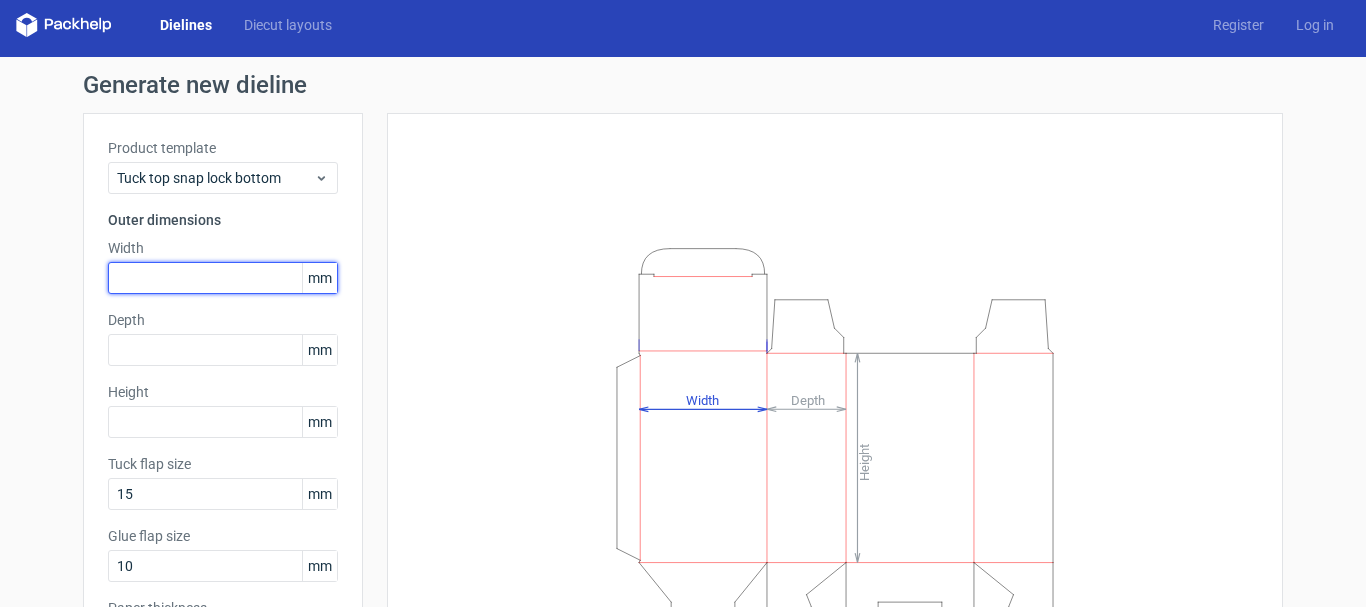 scroll, scrollTop: 0, scrollLeft: 0, axis: both 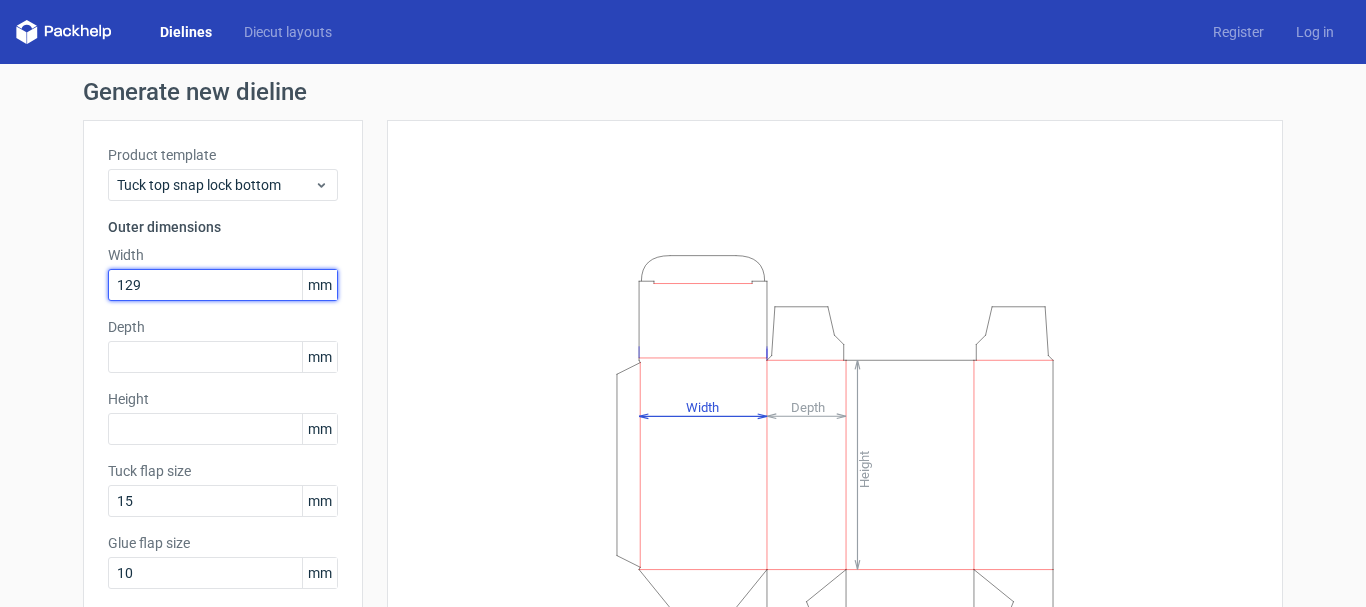 type on "129" 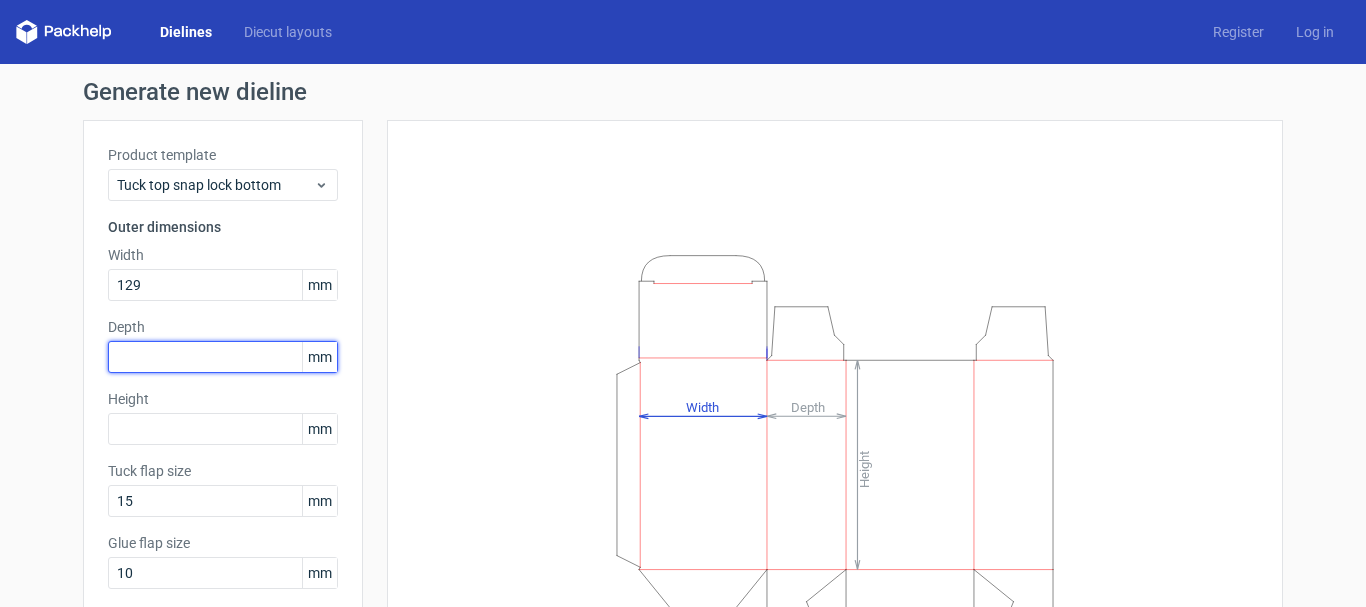 click at bounding box center (223, 357) 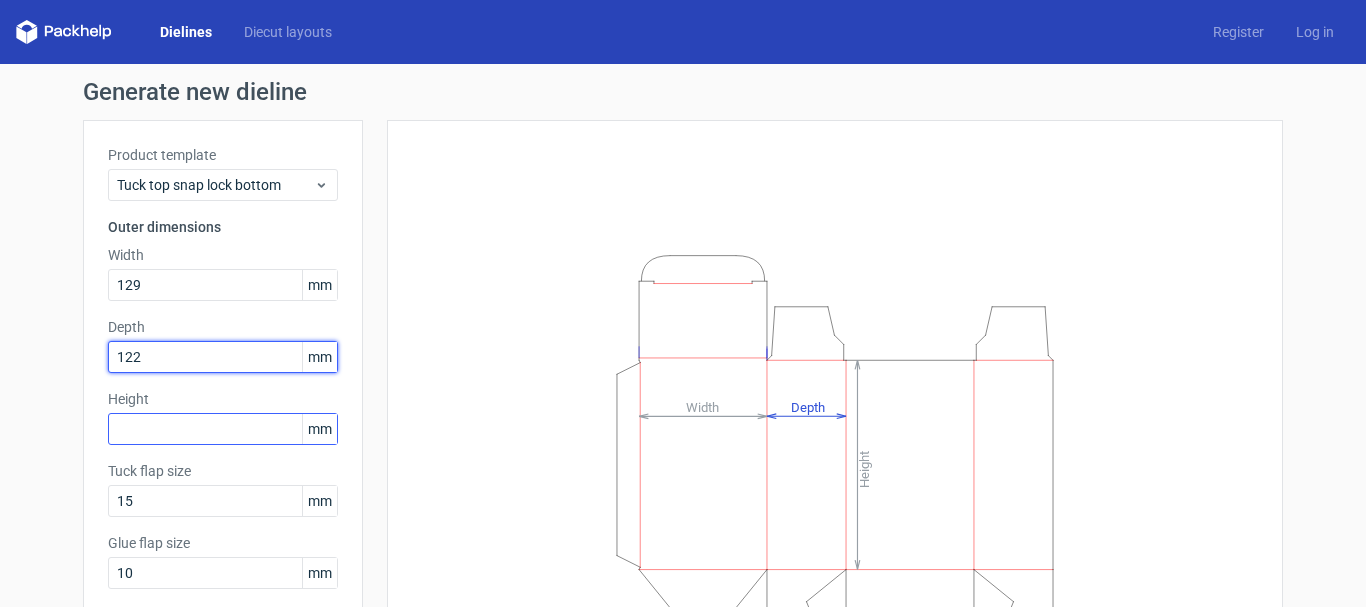 type on "122" 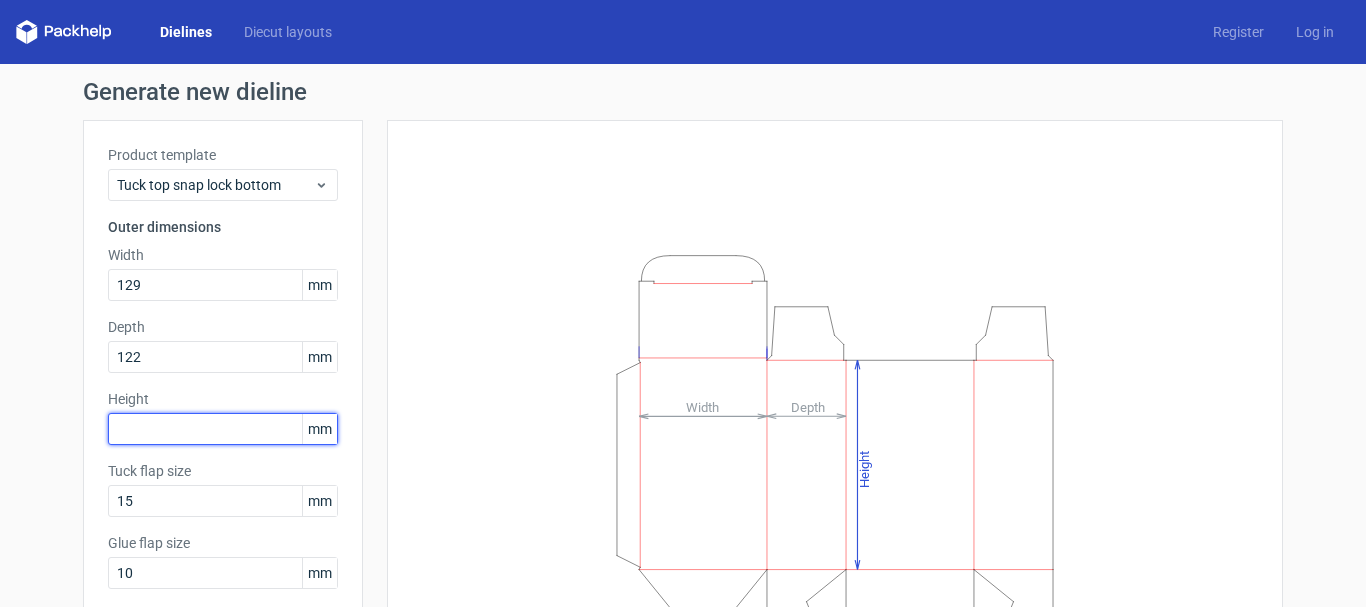 click at bounding box center [223, 429] 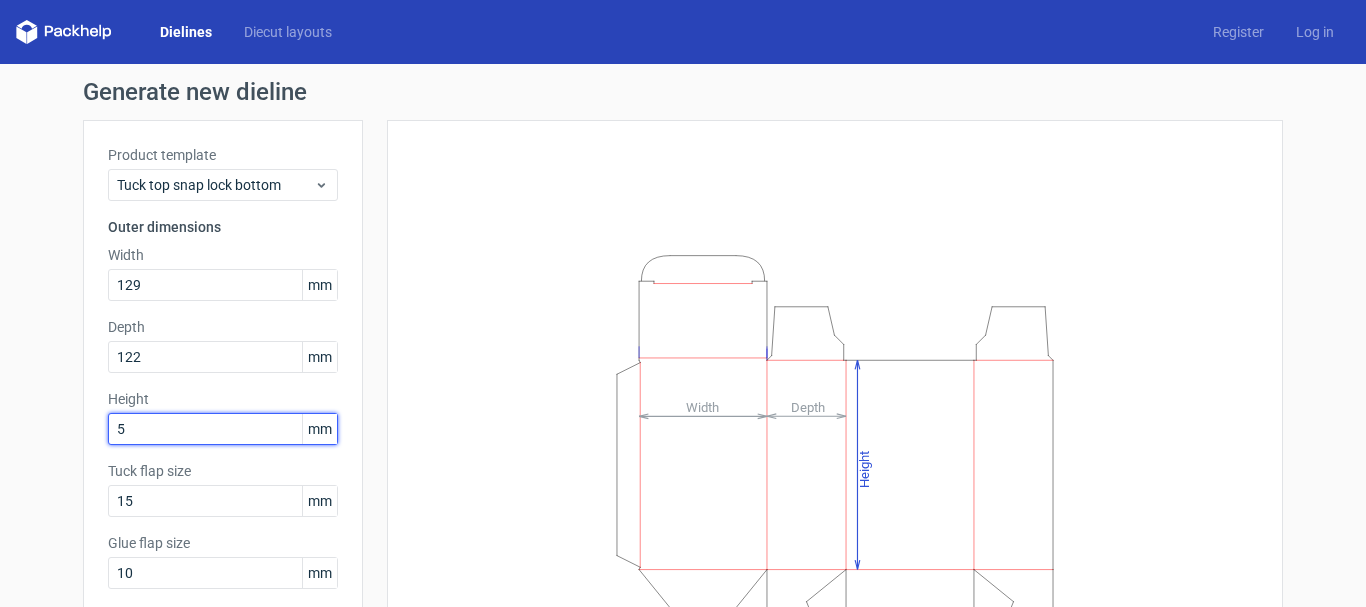 type on "5" 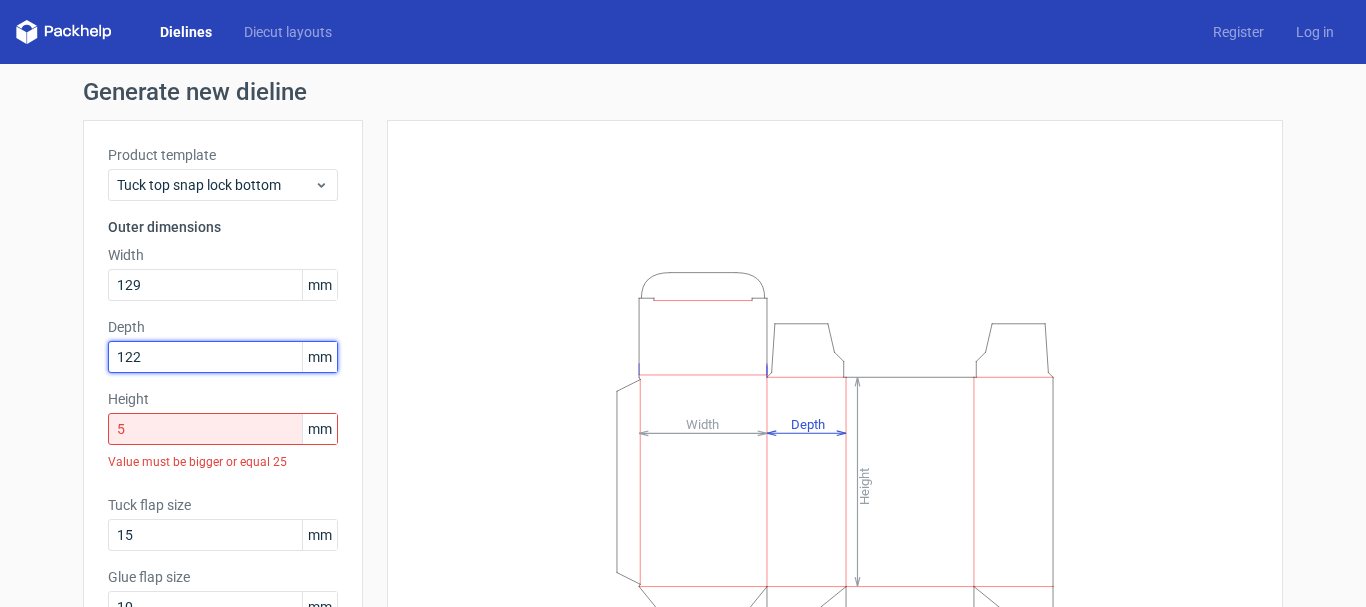 drag, startPoint x: 140, startPoint y: 362, endPoint x: 10, endPoint y: 358, distance: 130.06152 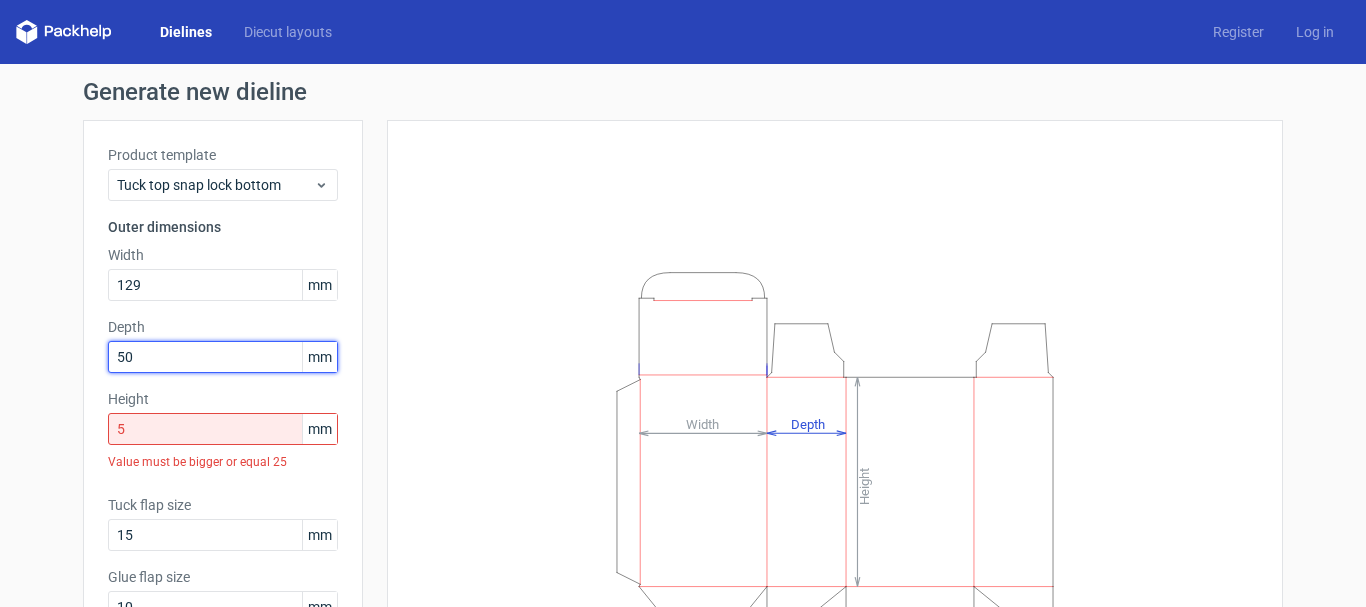 type on "50" 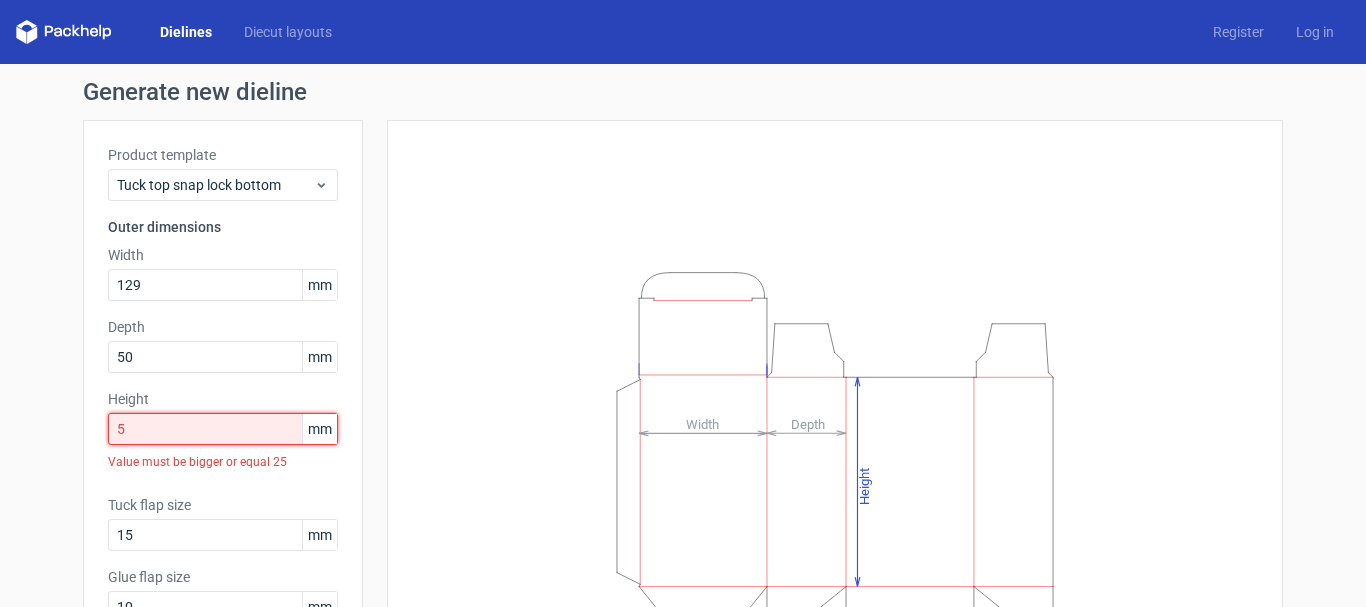 click on "5" at bounding box center (223, 429) 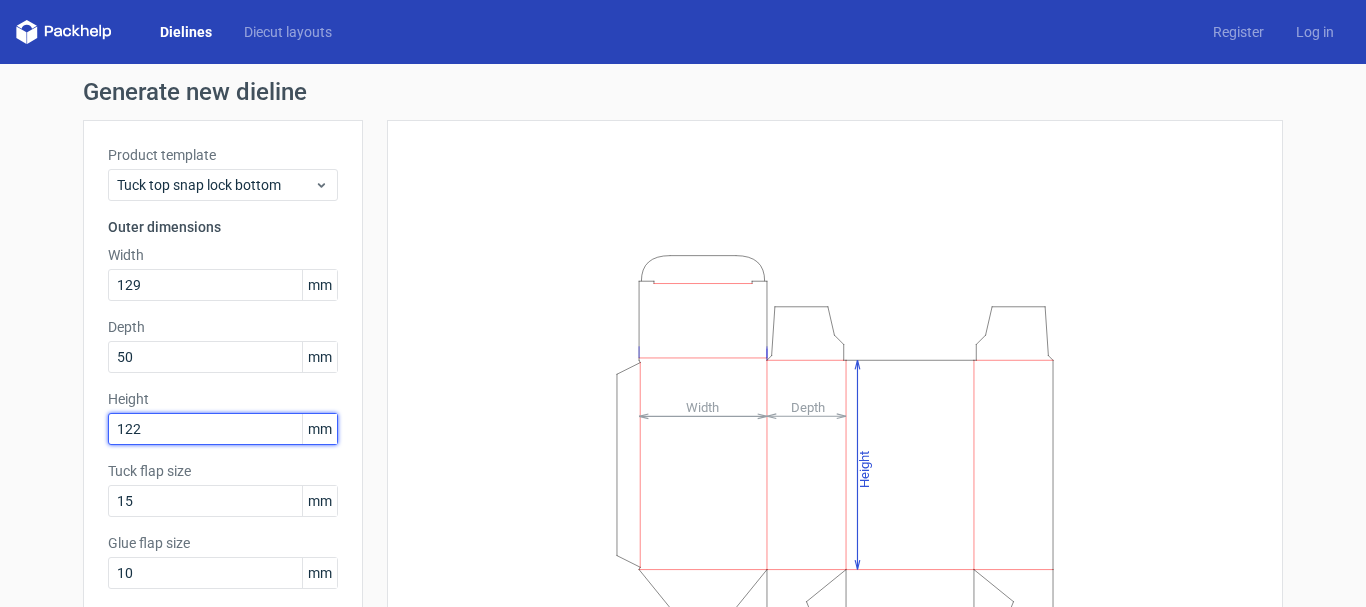 type on "122" 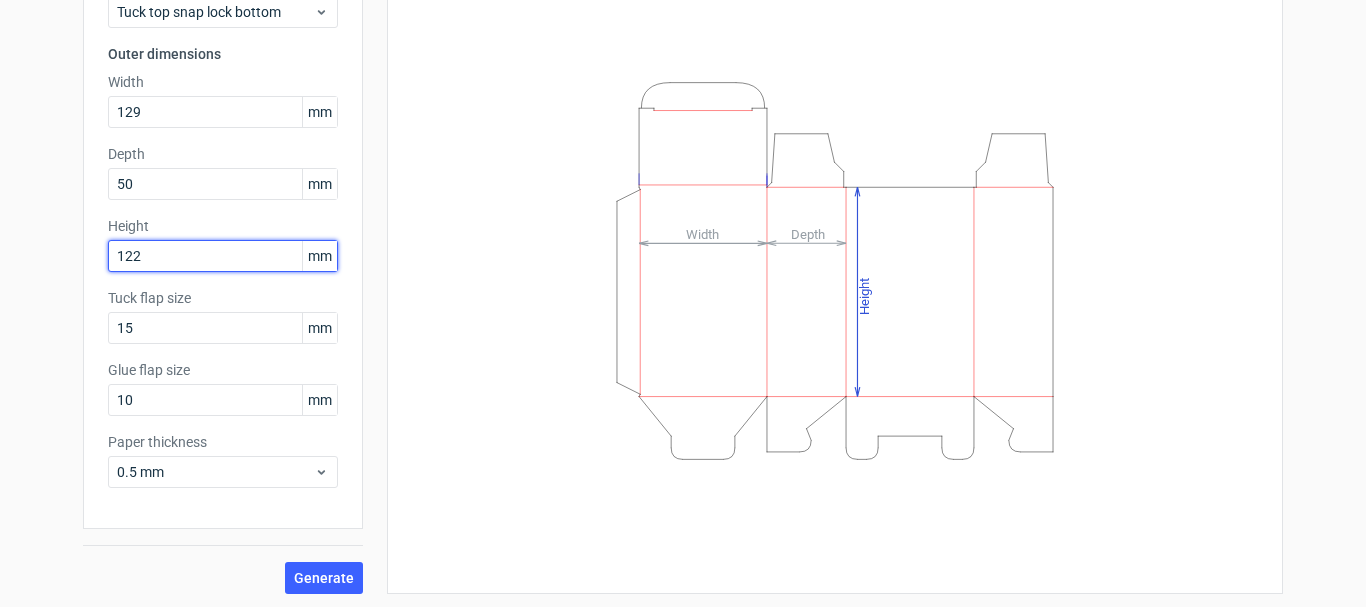 scroll, scrollTop: 176, scrollLeft: 0, axis: vertical 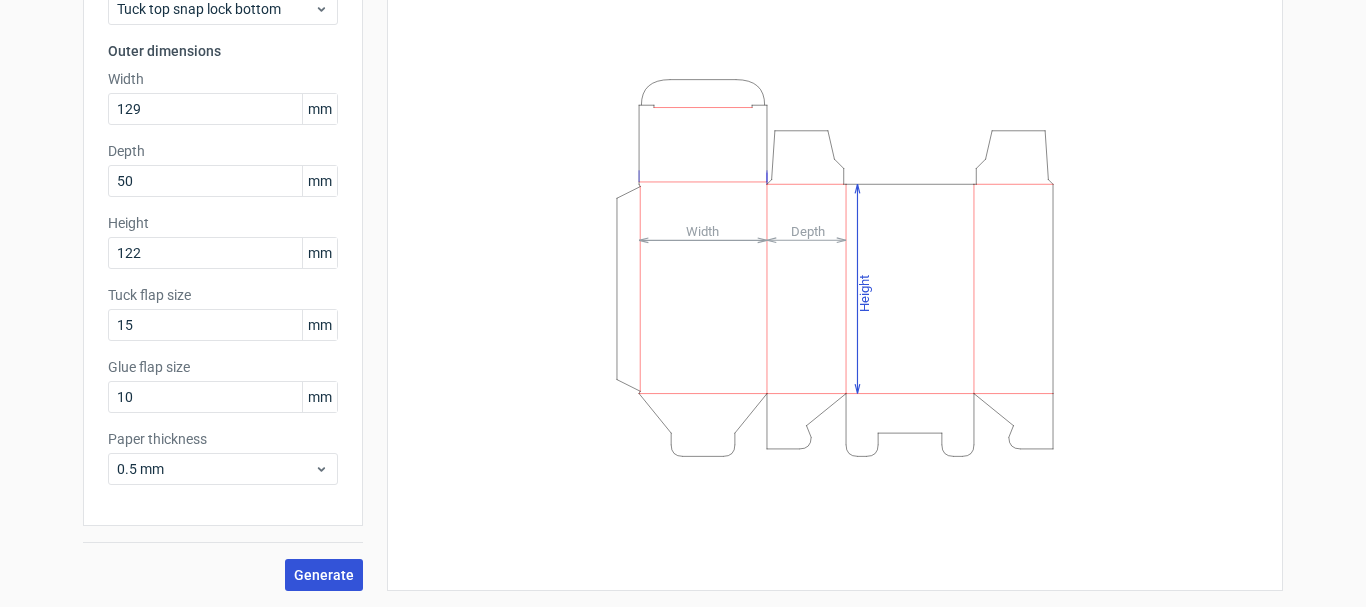 click on "Generate" at bounding box center (324, 575) 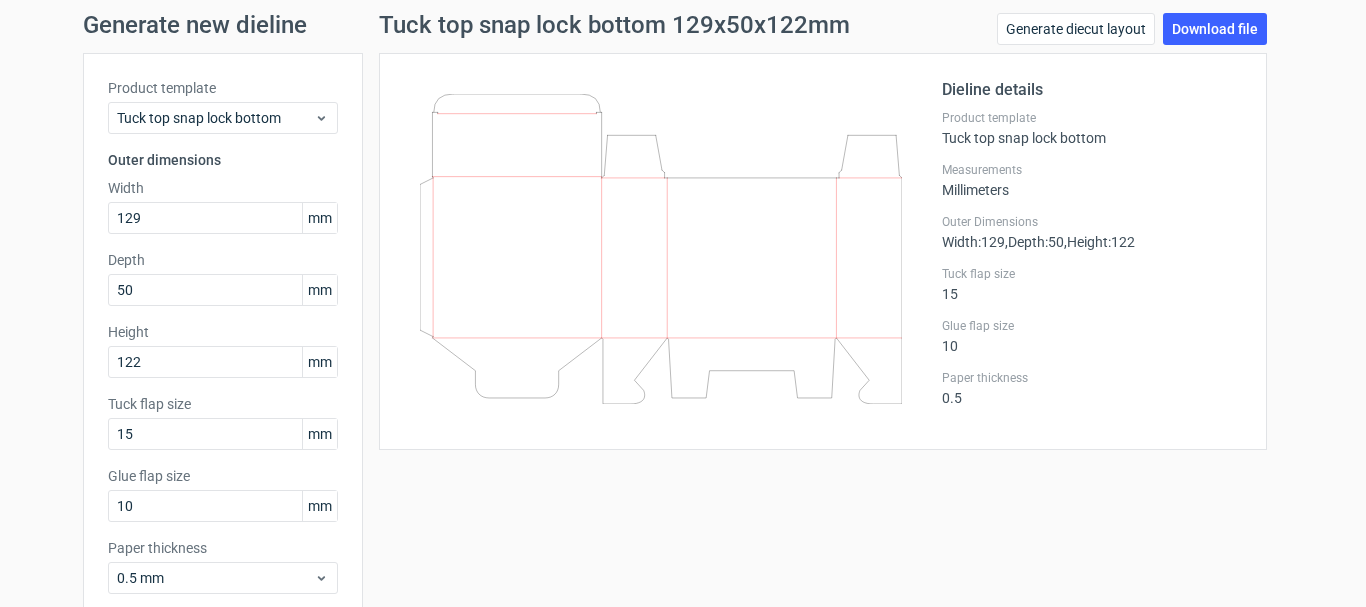 scroll, scrollTop: 0, scrollLeft: 0, axis: both 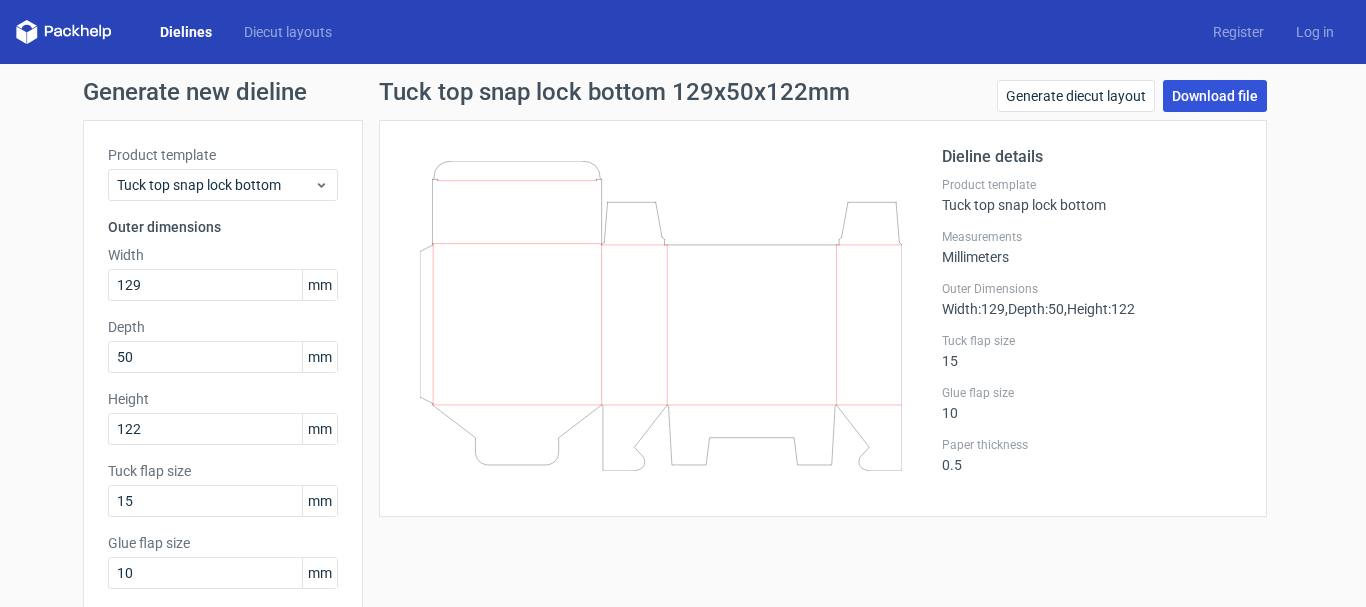 click on "Download file" at bounding box center [1215, 96] 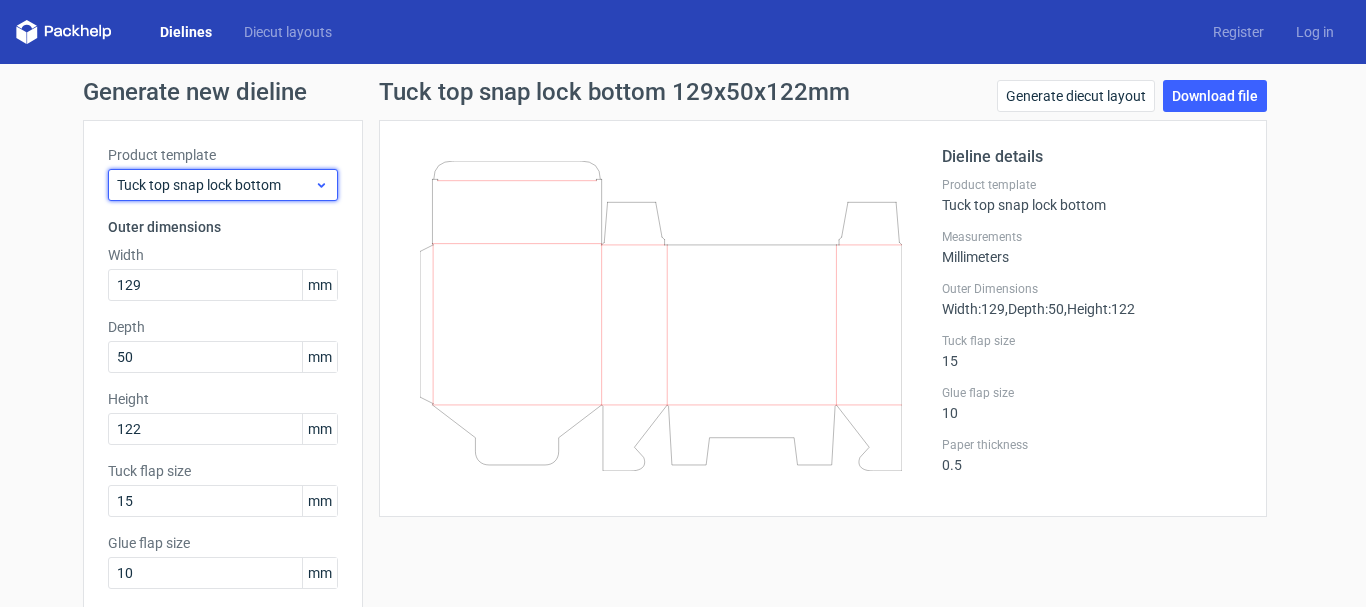 click on "Tuck top snap lock bottom" at bounding box center [215, 185] 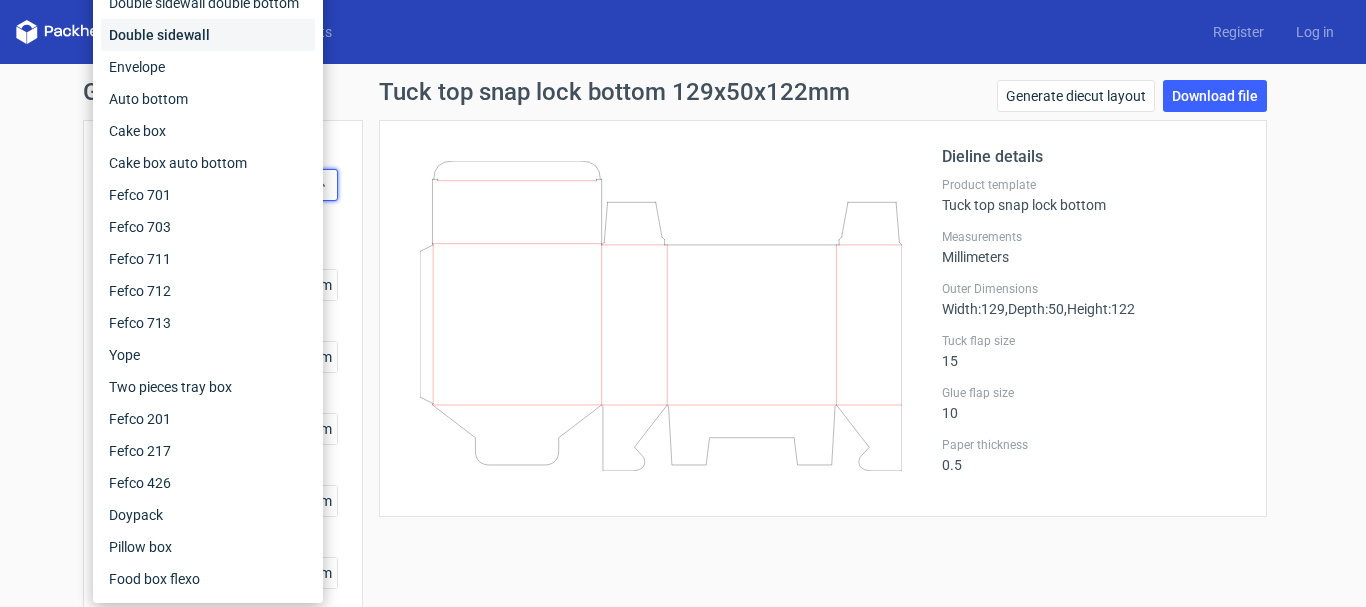 click on "Double sidewall" at bounding box center (208, 35) 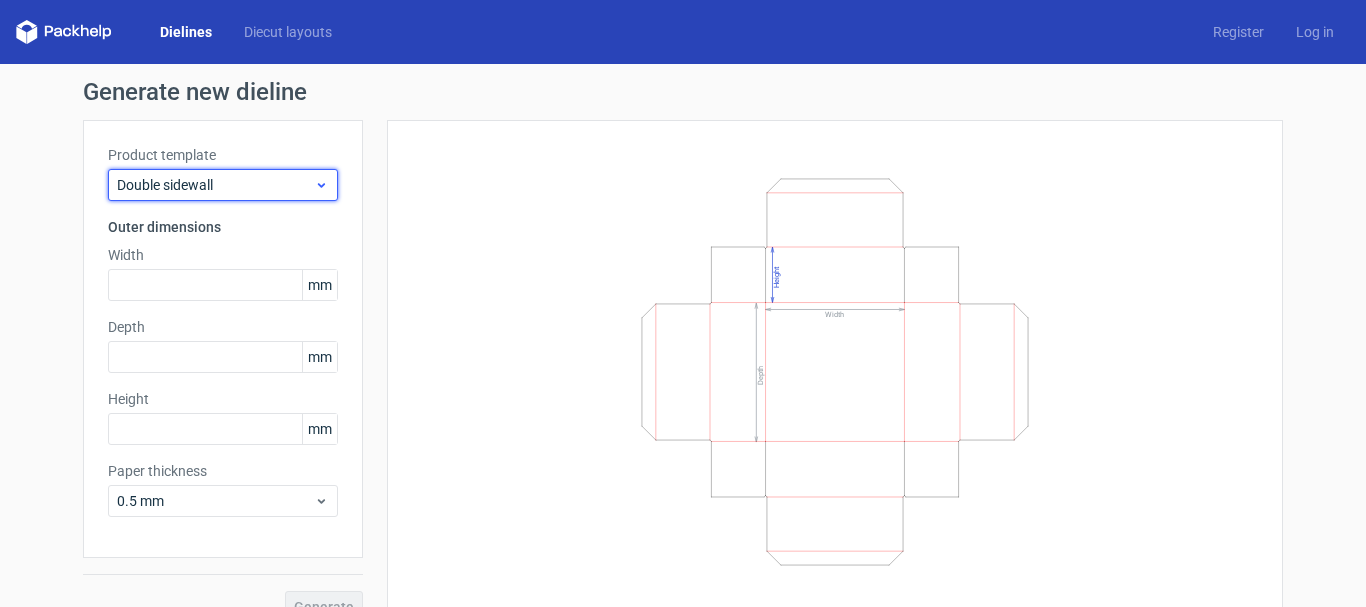 click 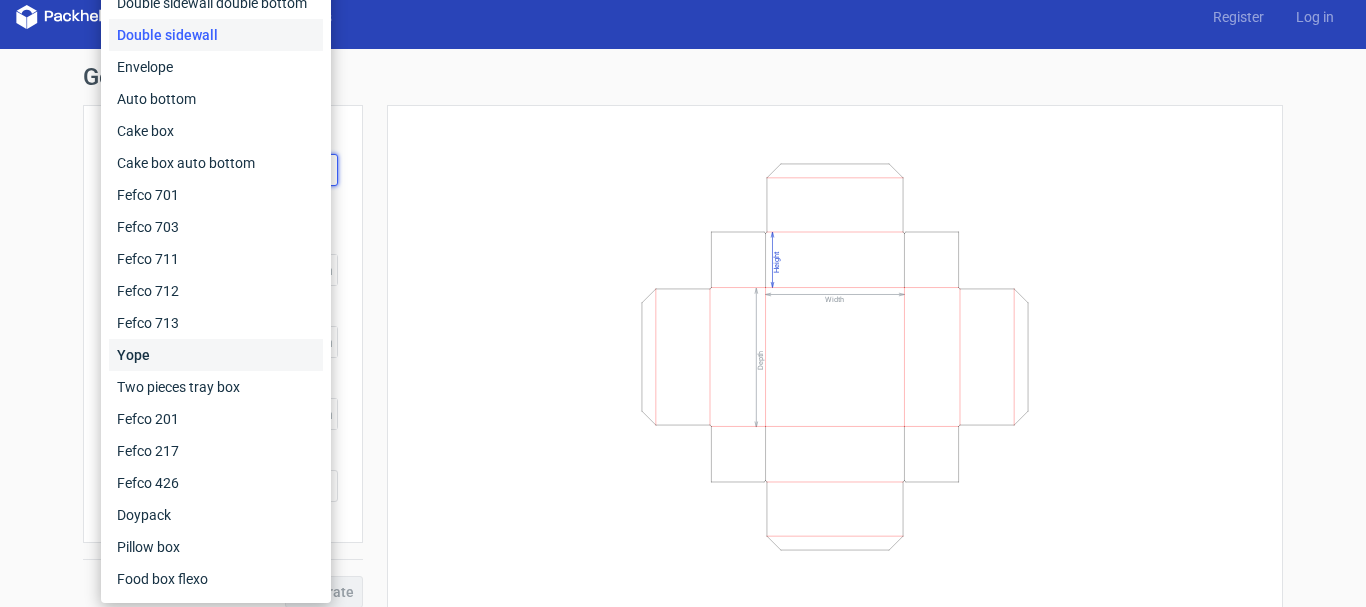 scroll, scrollTop: 0, scrollLeft: 0, axis: both 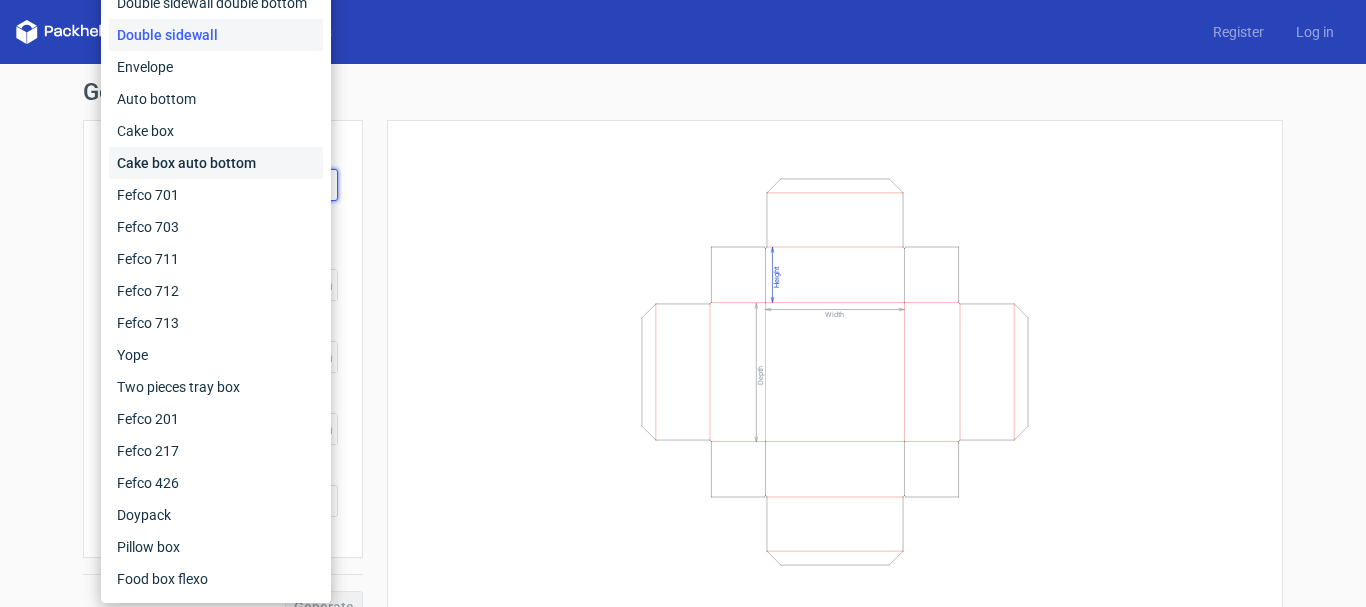 click on "Cake box auto bottom" at bounding box center (216, 163) 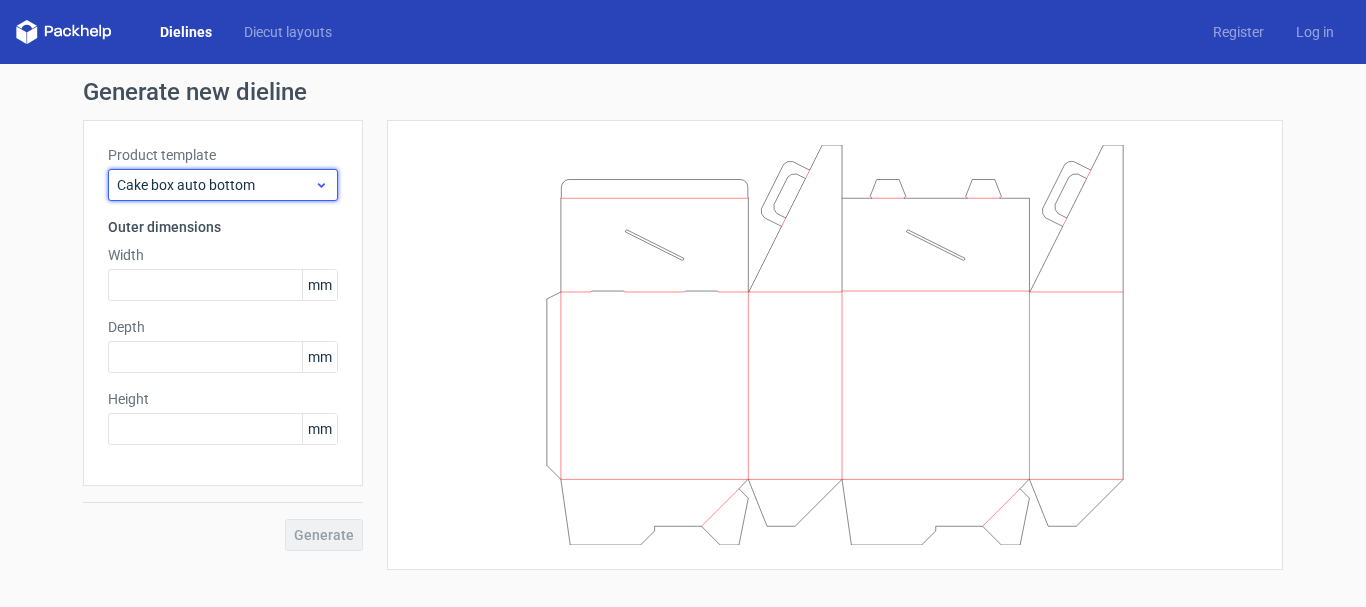 click on "Cake box auto bottom" at bounding box center (215, 185) 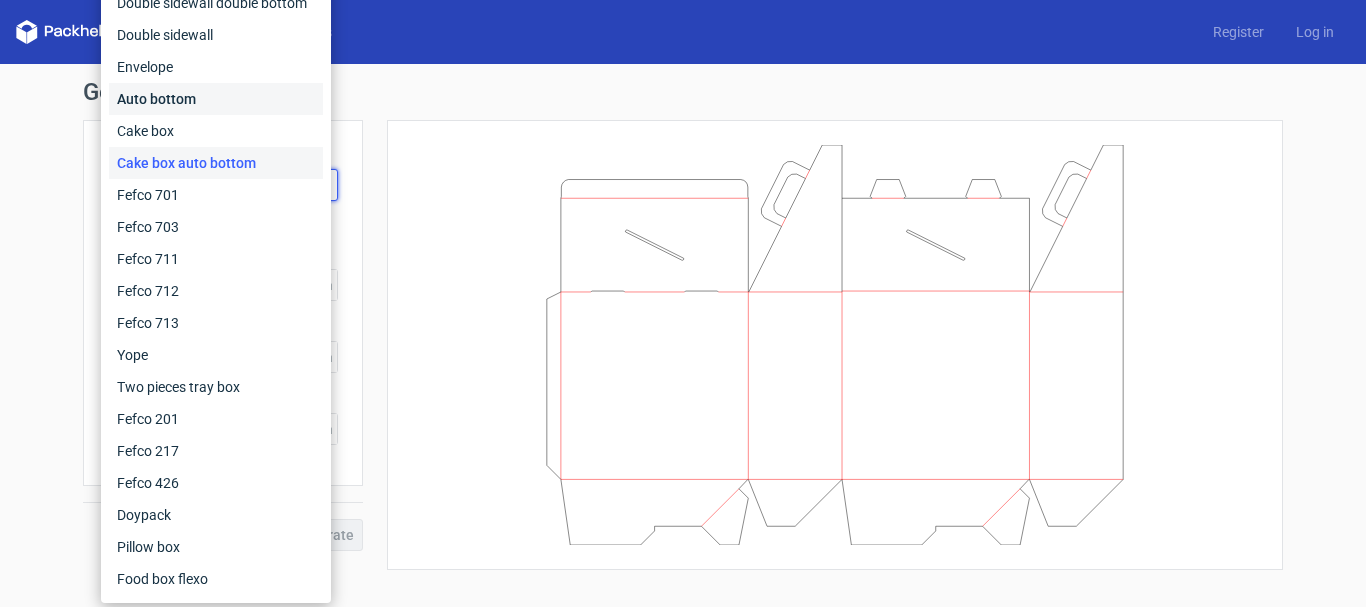 click on "Auto bottom" at bounding box center [216, 99] 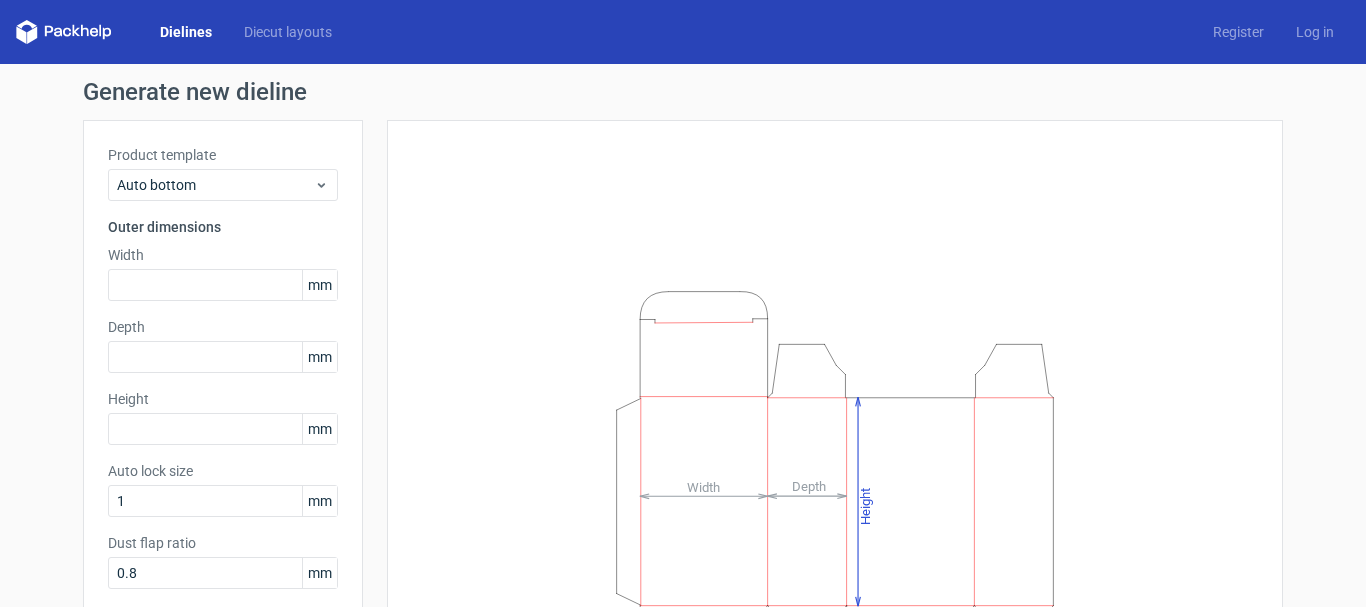 scroll, scrollTop: 100, scrollLeft: 0, axis: vertical 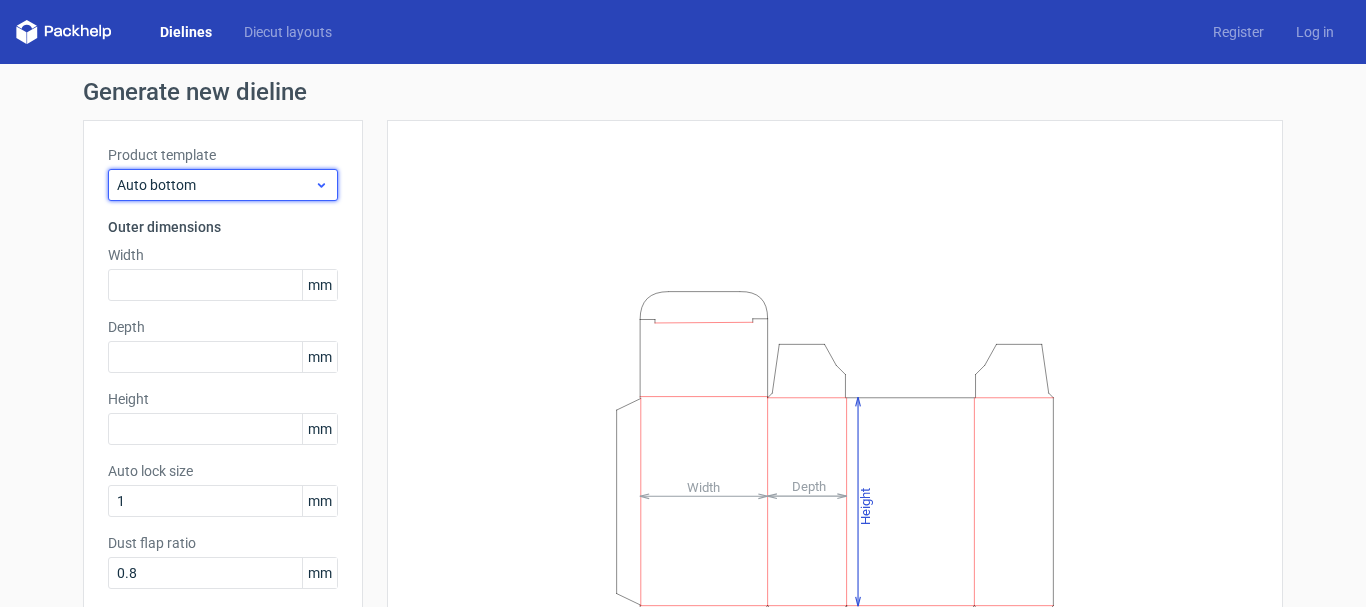 click on "Auto bottom" at bounding box center (215, 185) 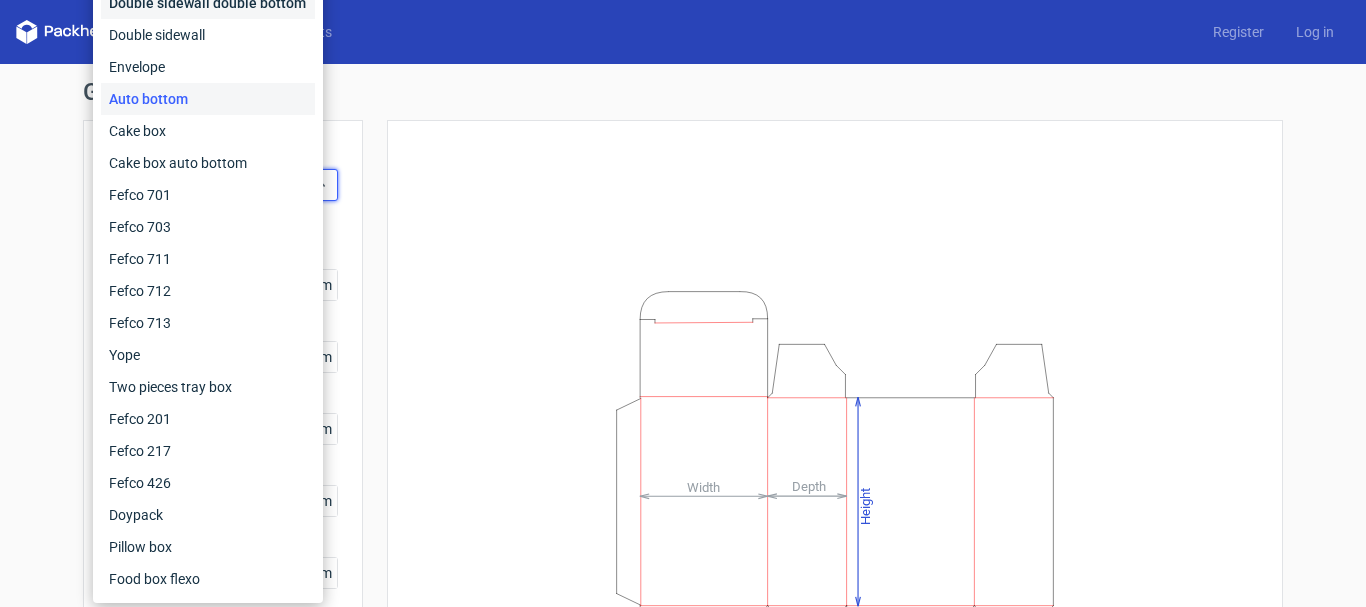 click on "Double sidewall double bottom" at bounding box center [208, 3] 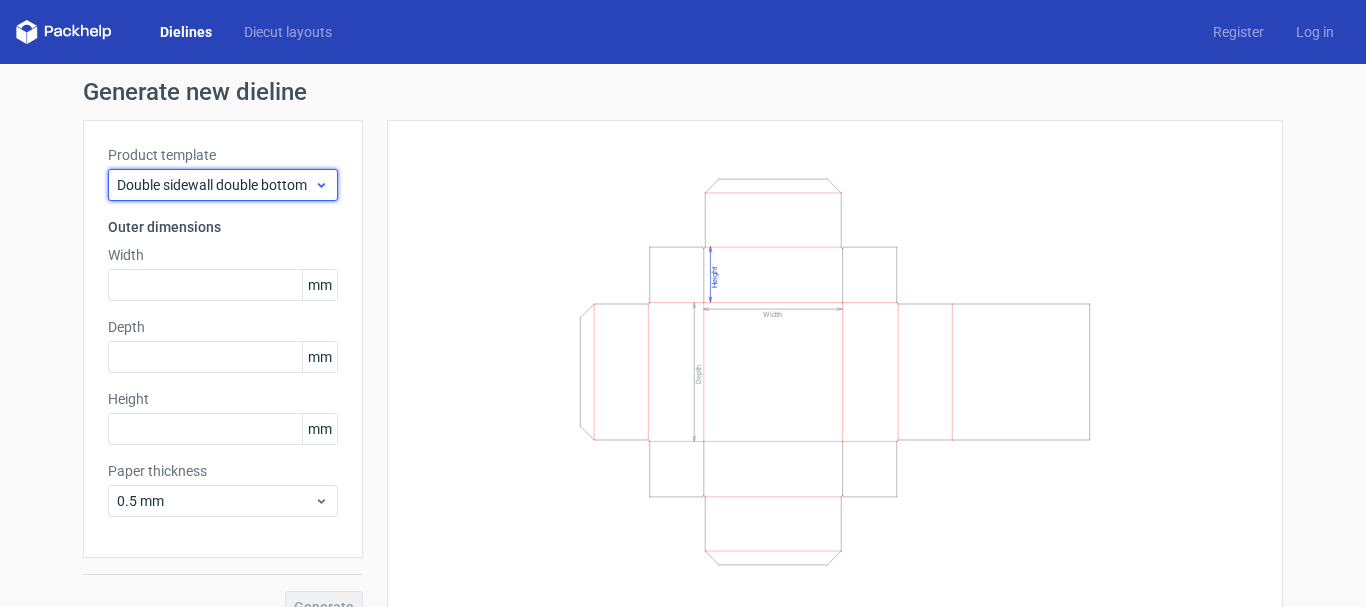 click on "Double sidewall double bottom" at bounding box center [215, 185] 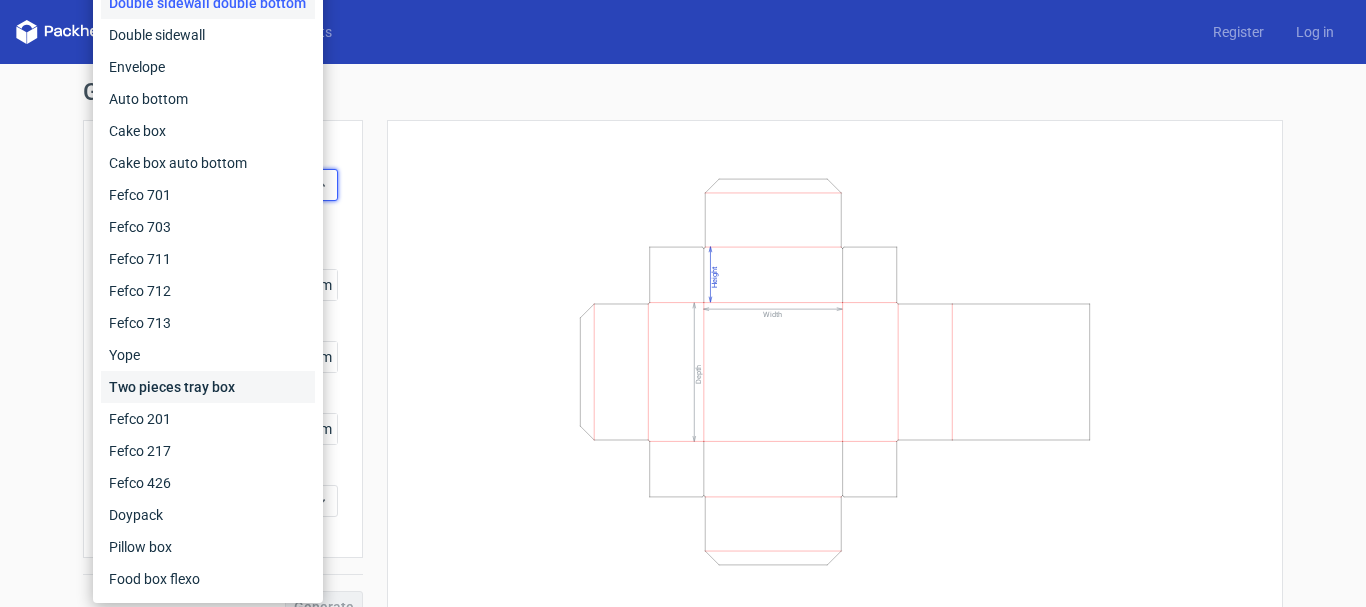 click on "Two pieces tray box" at bounding box center [208, 387] 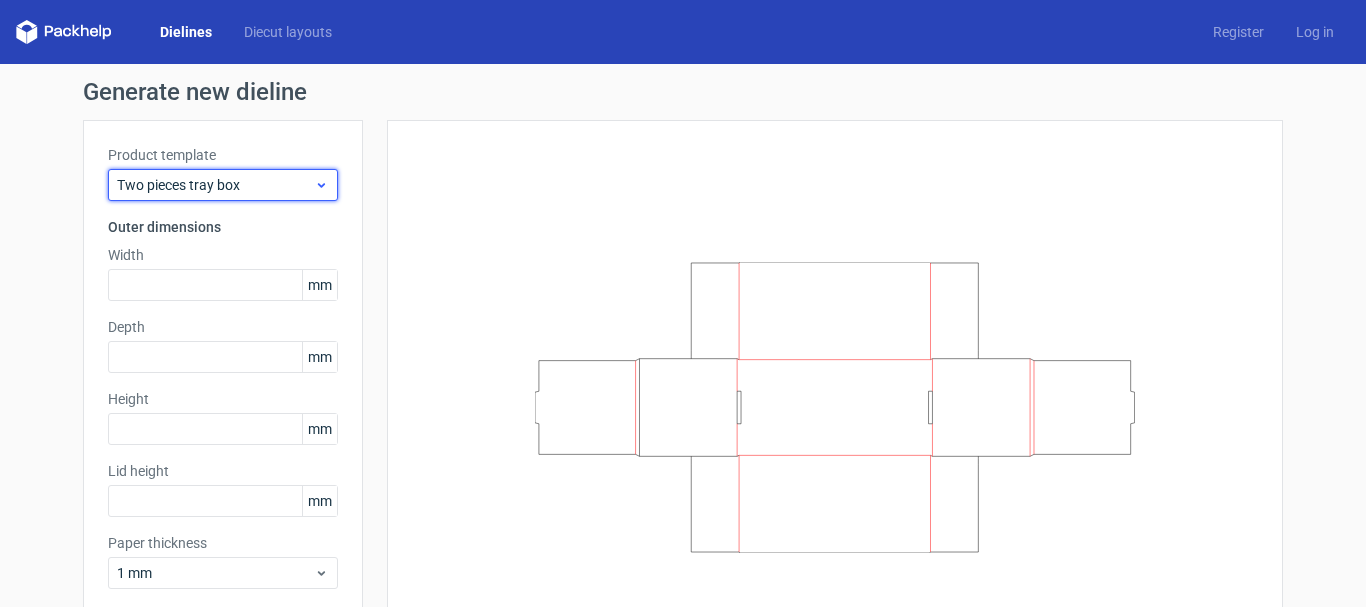 click on "Two pieces tray box" at bounding box center (215, 185) 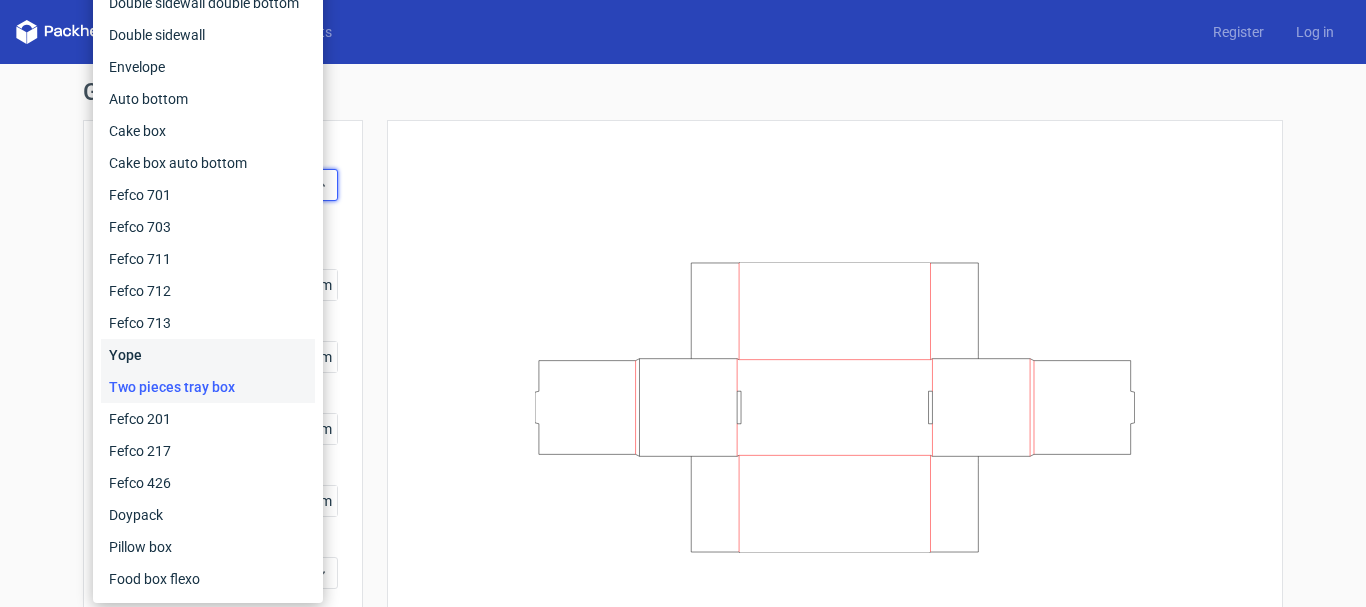 click on "Yope" at bounding box center [208, 355] 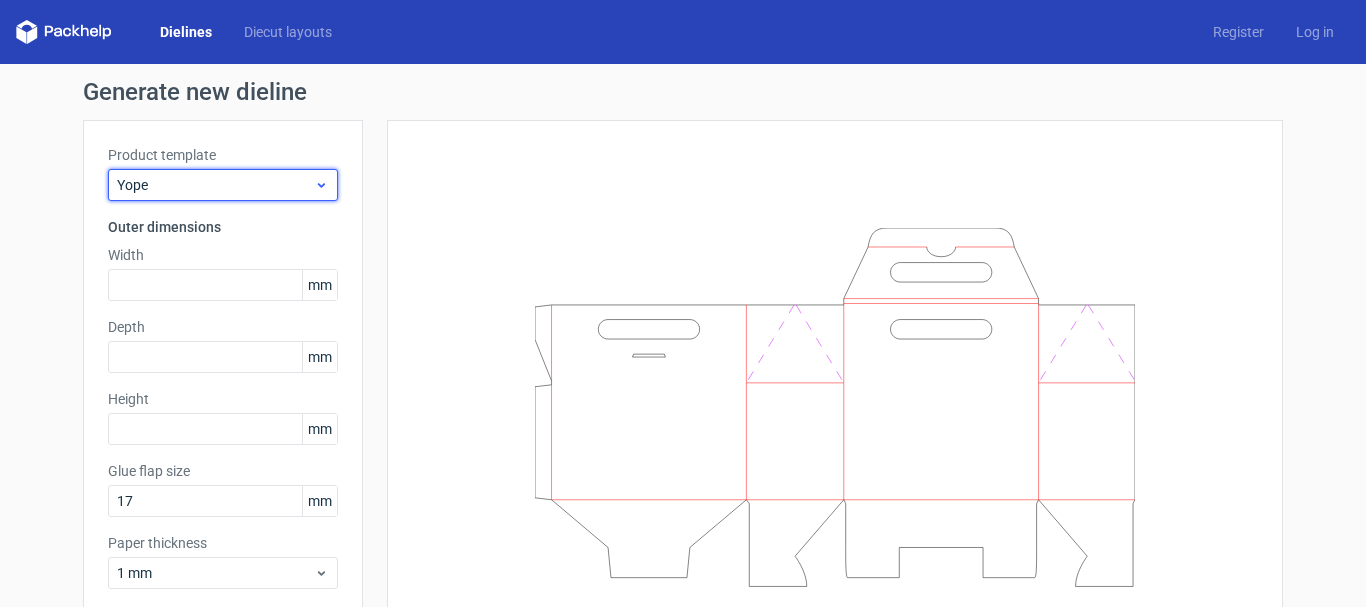 click on "Yope" at bounding box center (215, 185) 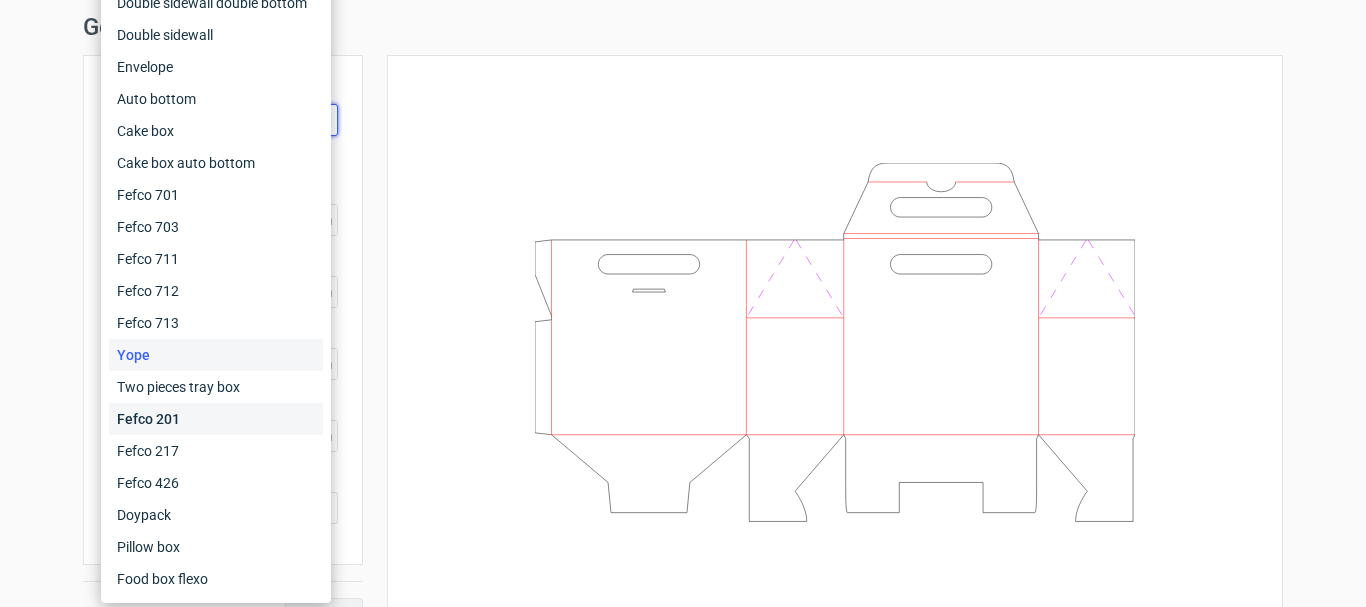 scroll, scrollTop: 104, scrollLeft: 0, axis: vertical 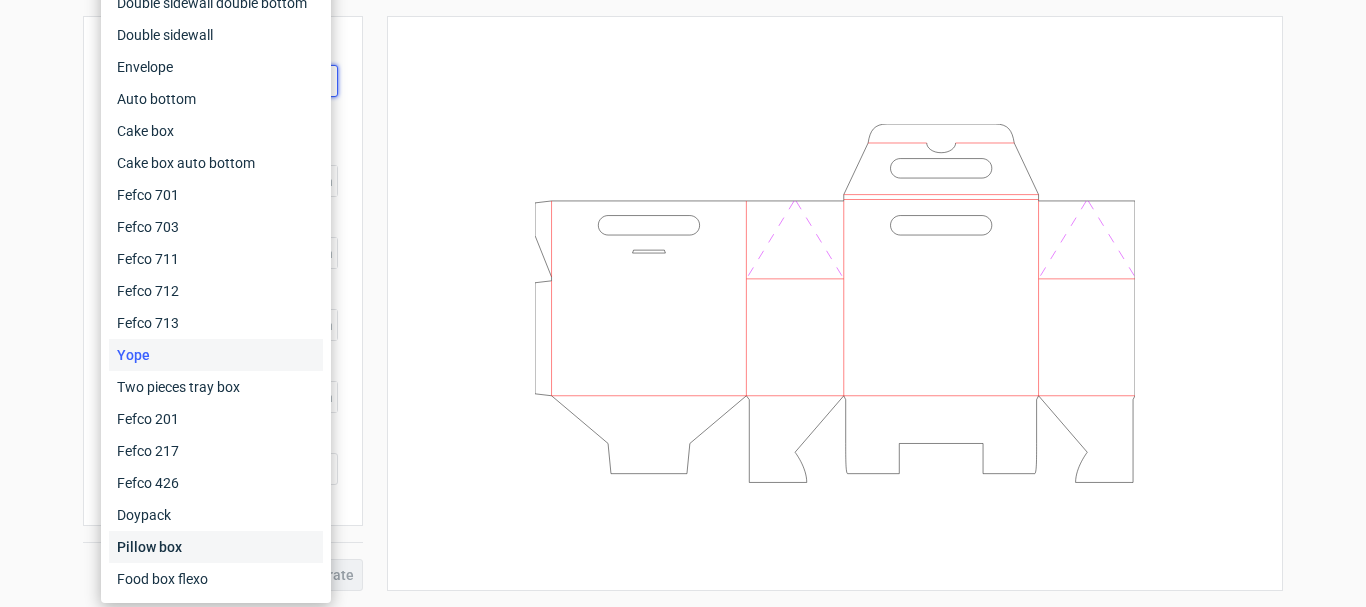 click on "Pillow box" at bounding box center [216, 547] 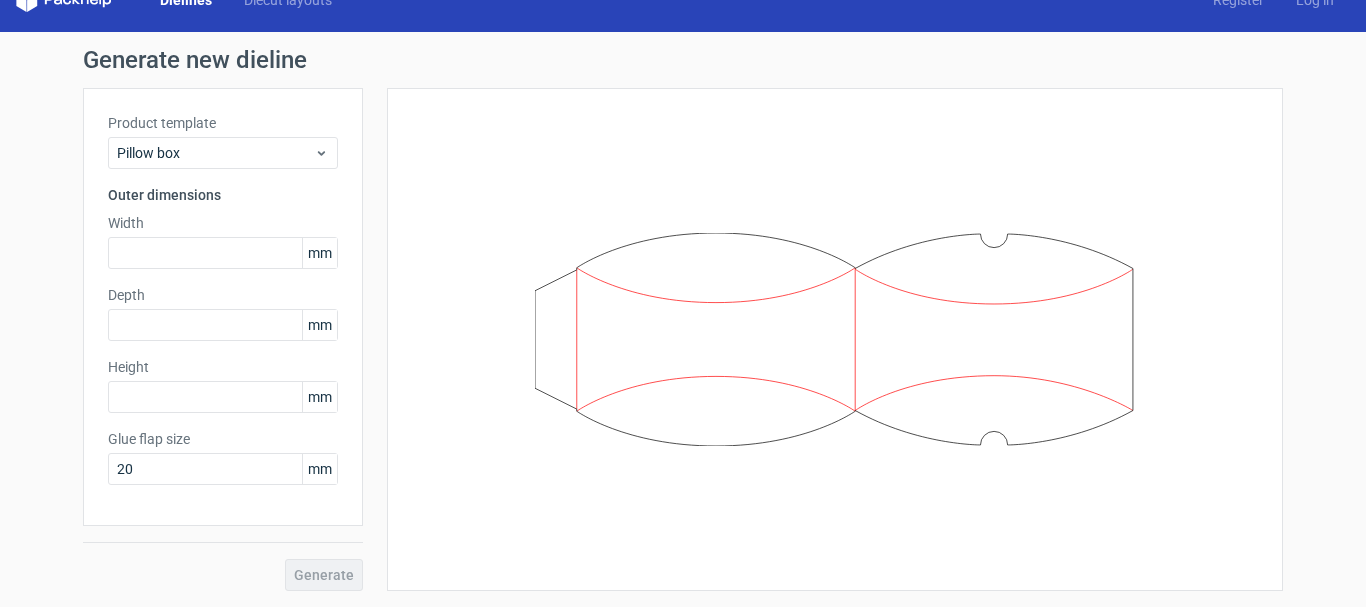 scroll, scrollTop: 32, scrollLeft: 0, axis: vertical 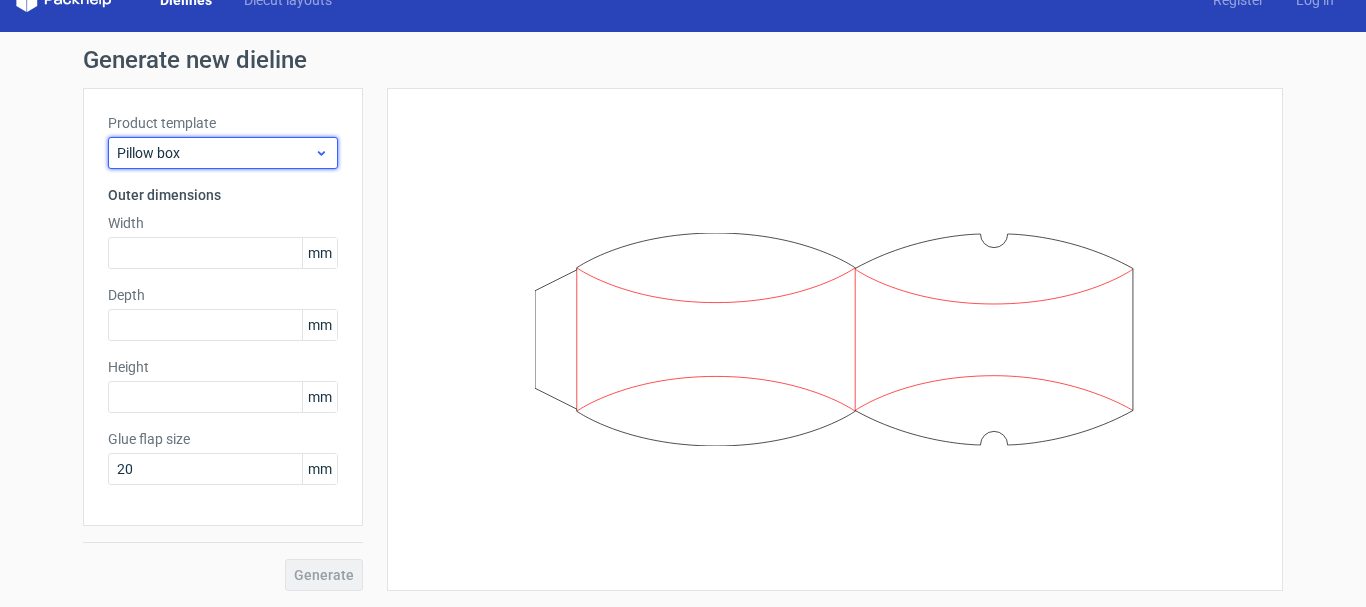 click on "Pillow box" at bounding box center [215, 153] 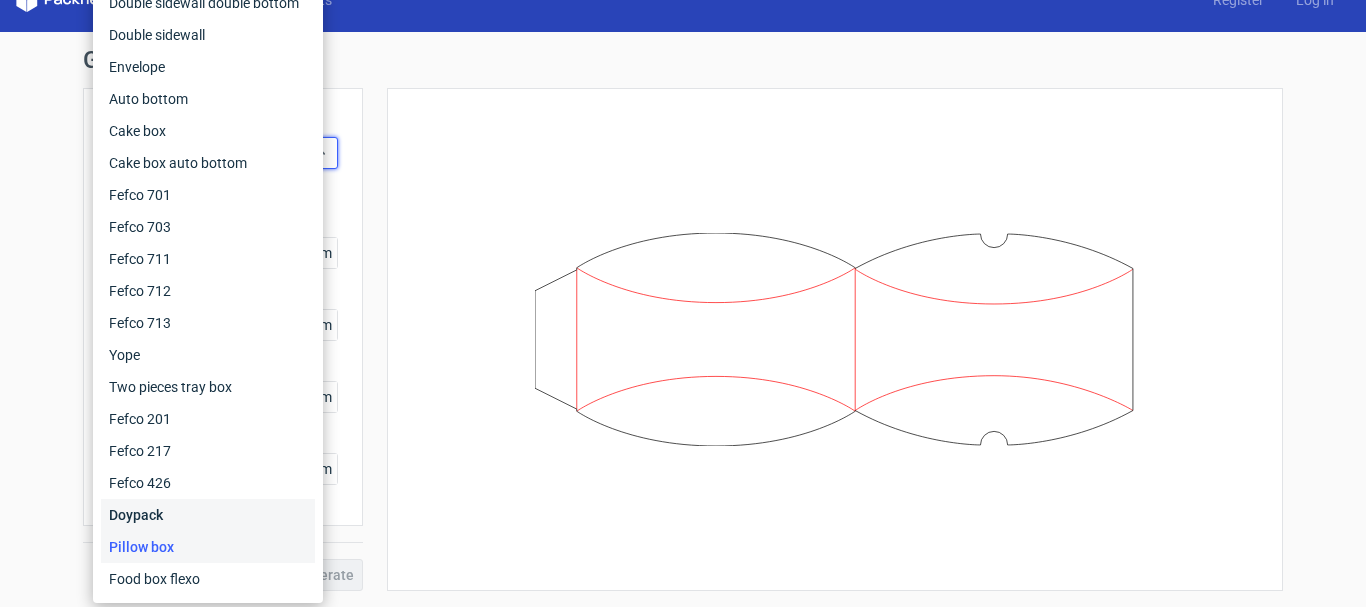 click on "Doypack" at bounding box center (208, 515) 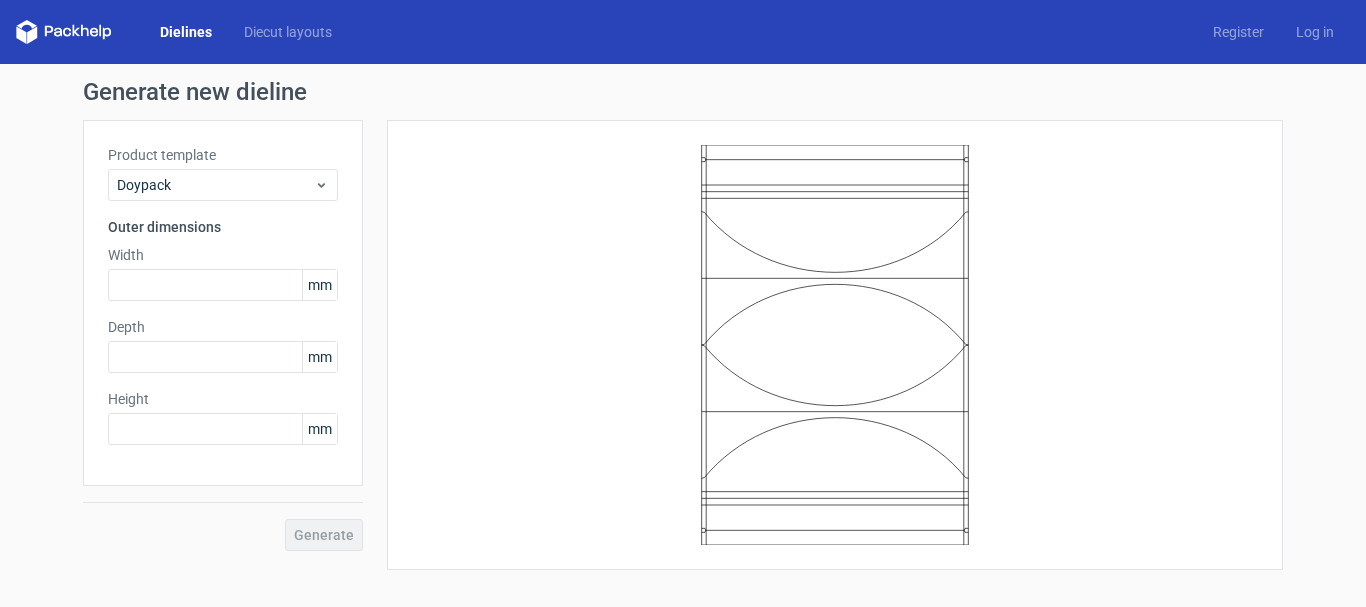 scroll, scrollTop: 0, scrollLeft: 0, axis: both 